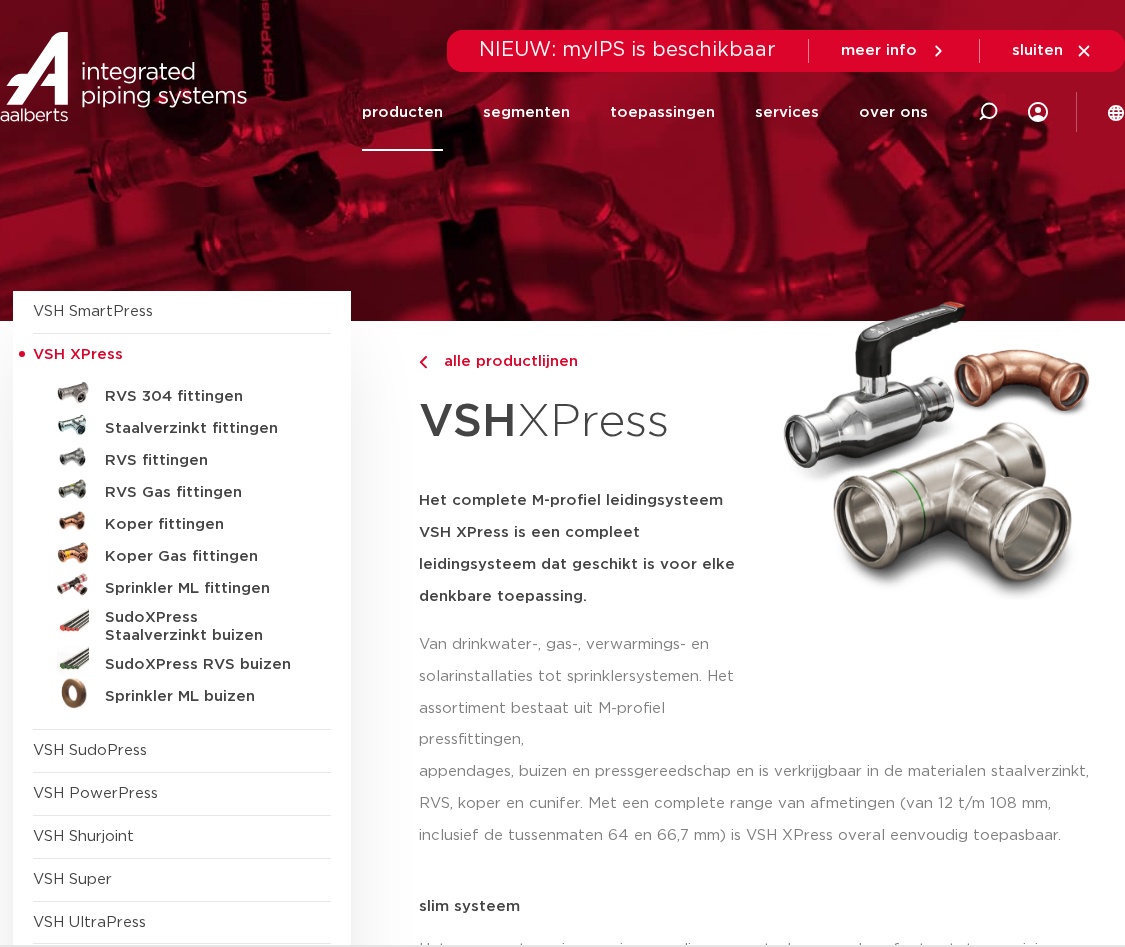 scroll, scrollTop: 0, scrollLeft: 0, axis: both 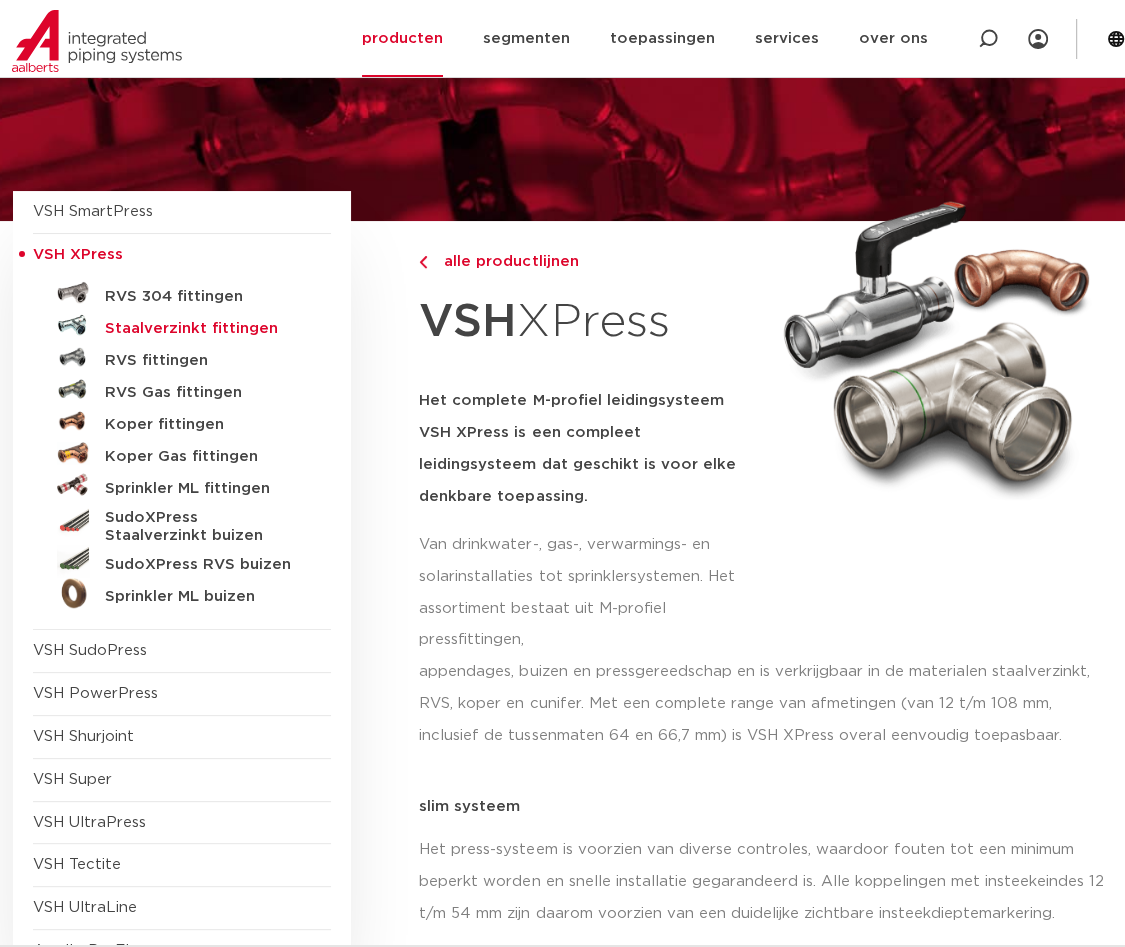 click on "Staalverzinkt fittingen" at bounding box center (204, 329) 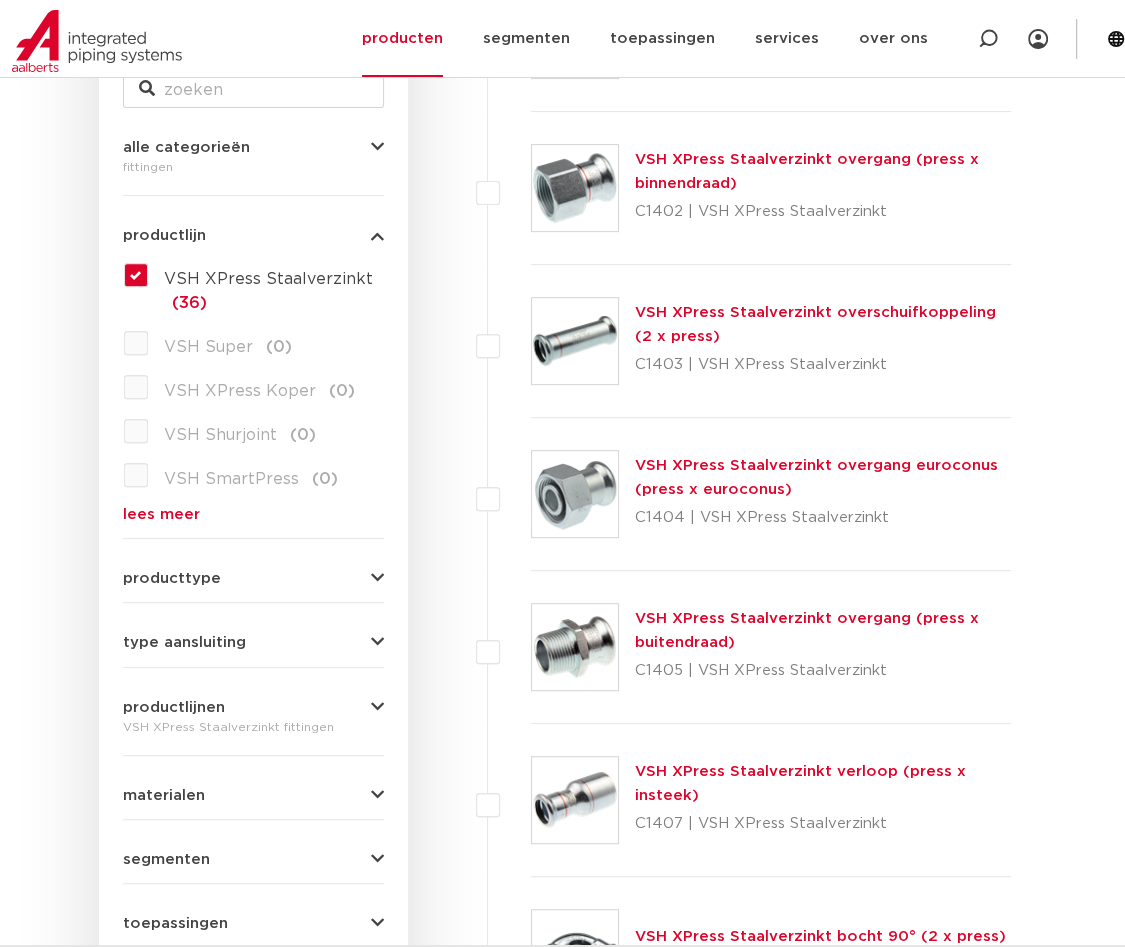 scroll, scrollTop: 0, scrollLeft: 0, axis: both 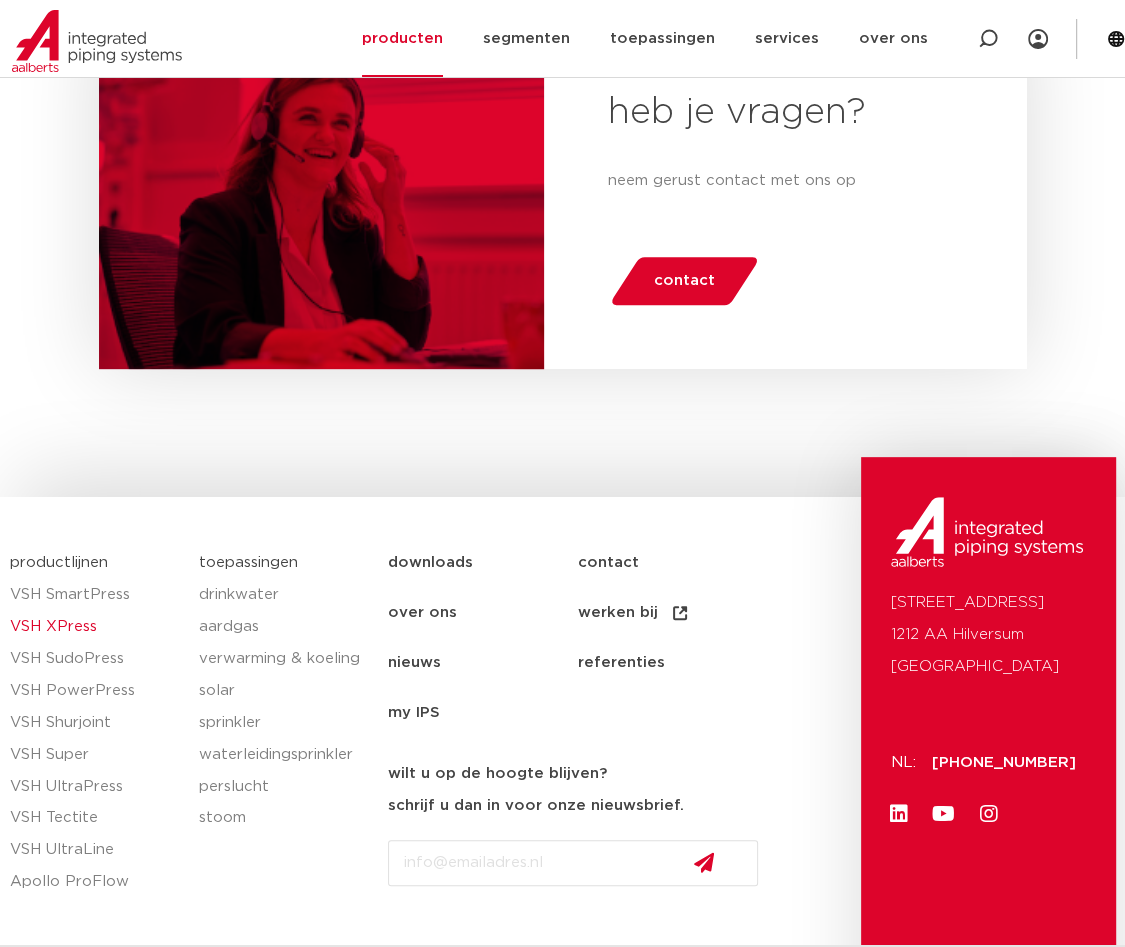click on "VSH XPress" at bounding box center [94, 627] 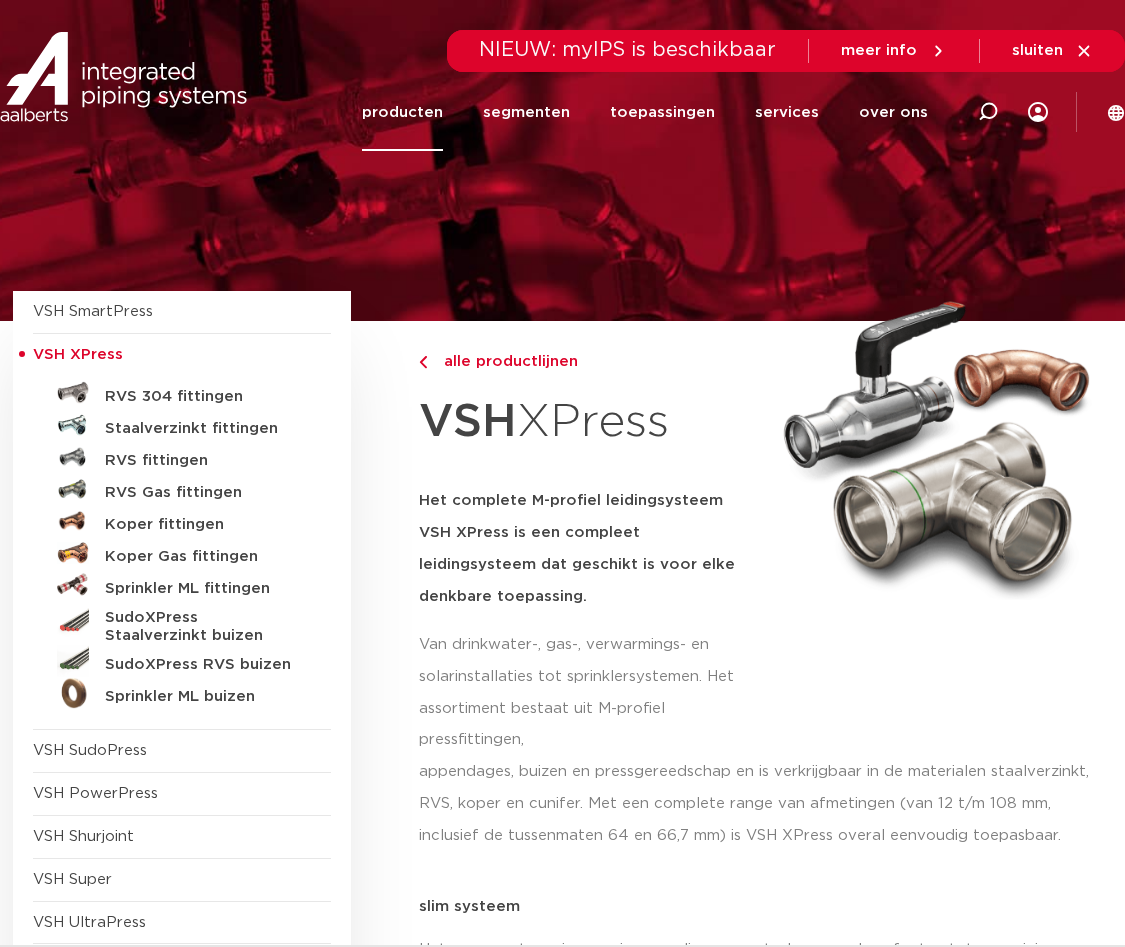 scroll, scrollTop: 0, scrollLeft: 0, axis: both 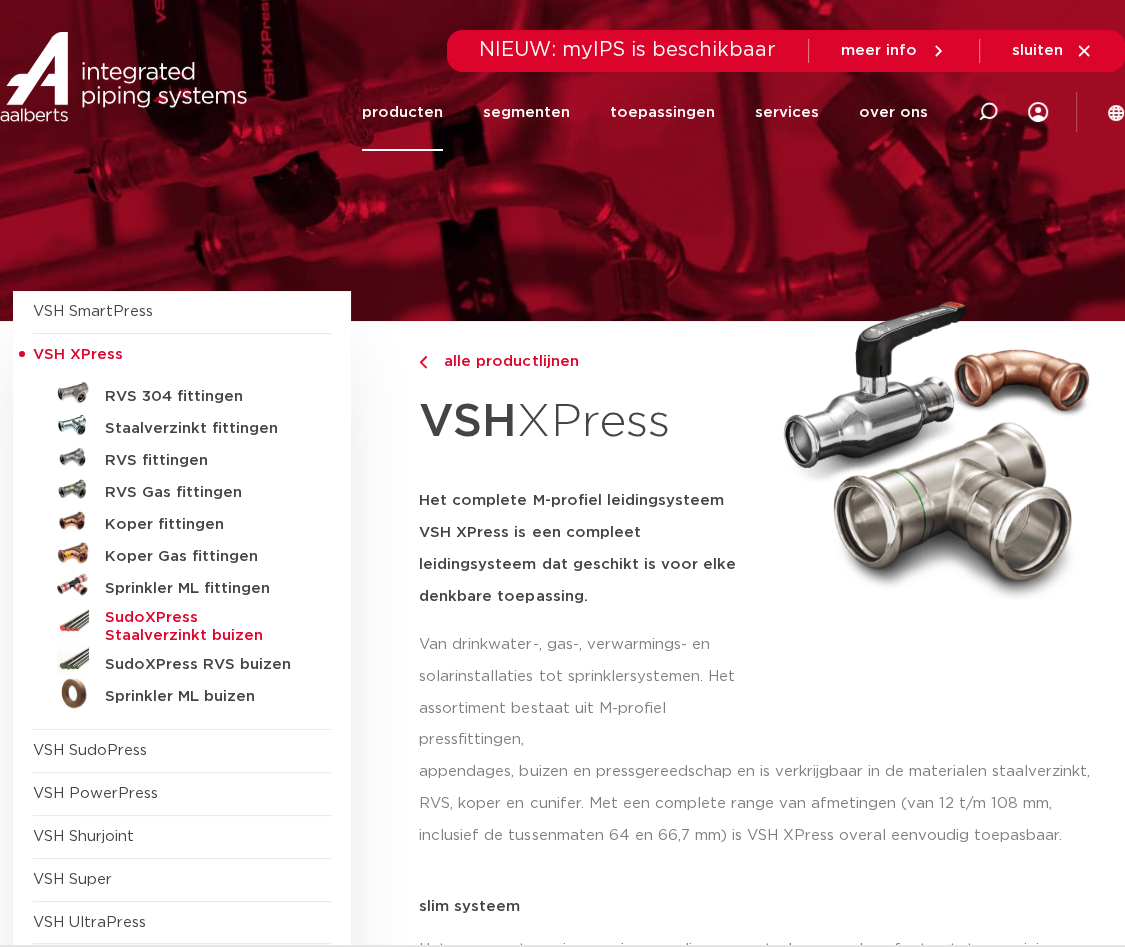 click on "SudoXPress Staalverzinkt buizen" at bounding box center (204, 627) 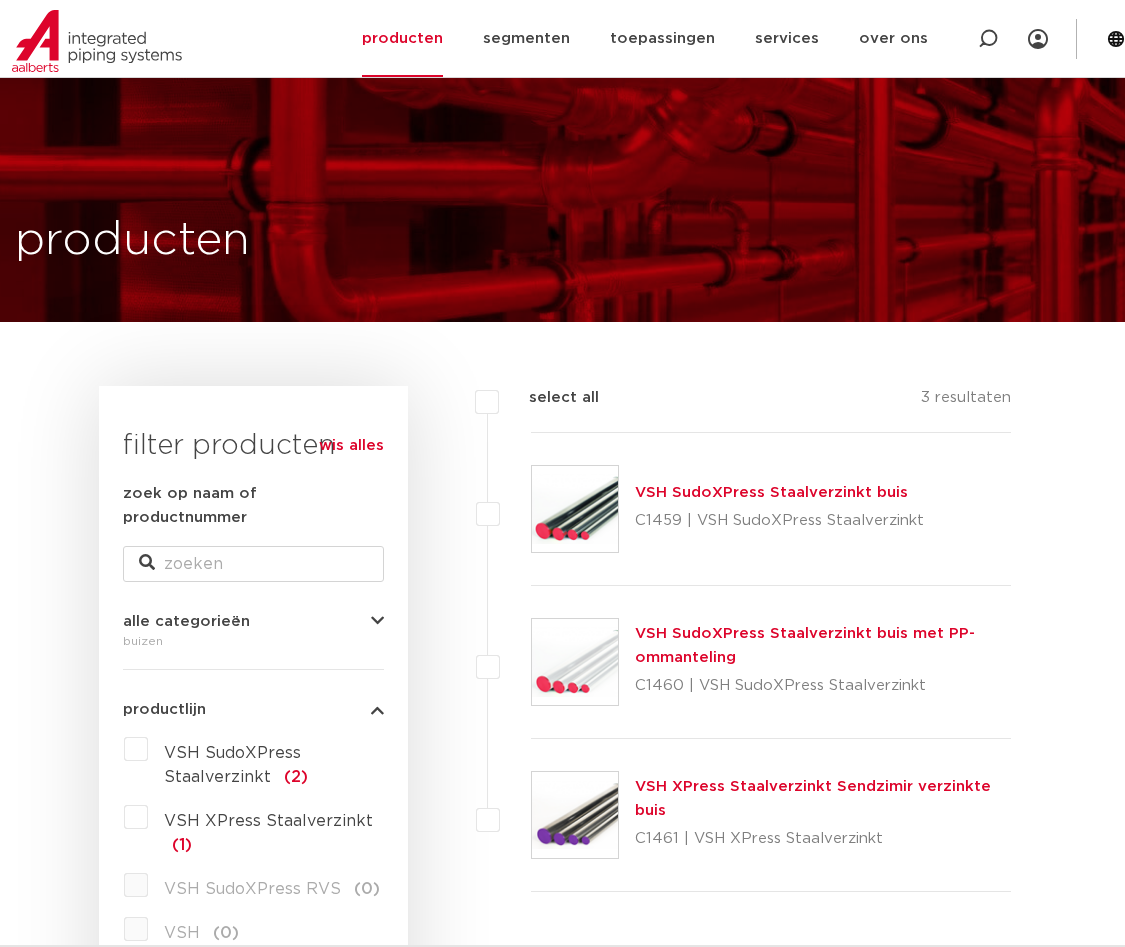 scroll, scrollTop: 835, scrollLeft: 0, axis: vertical 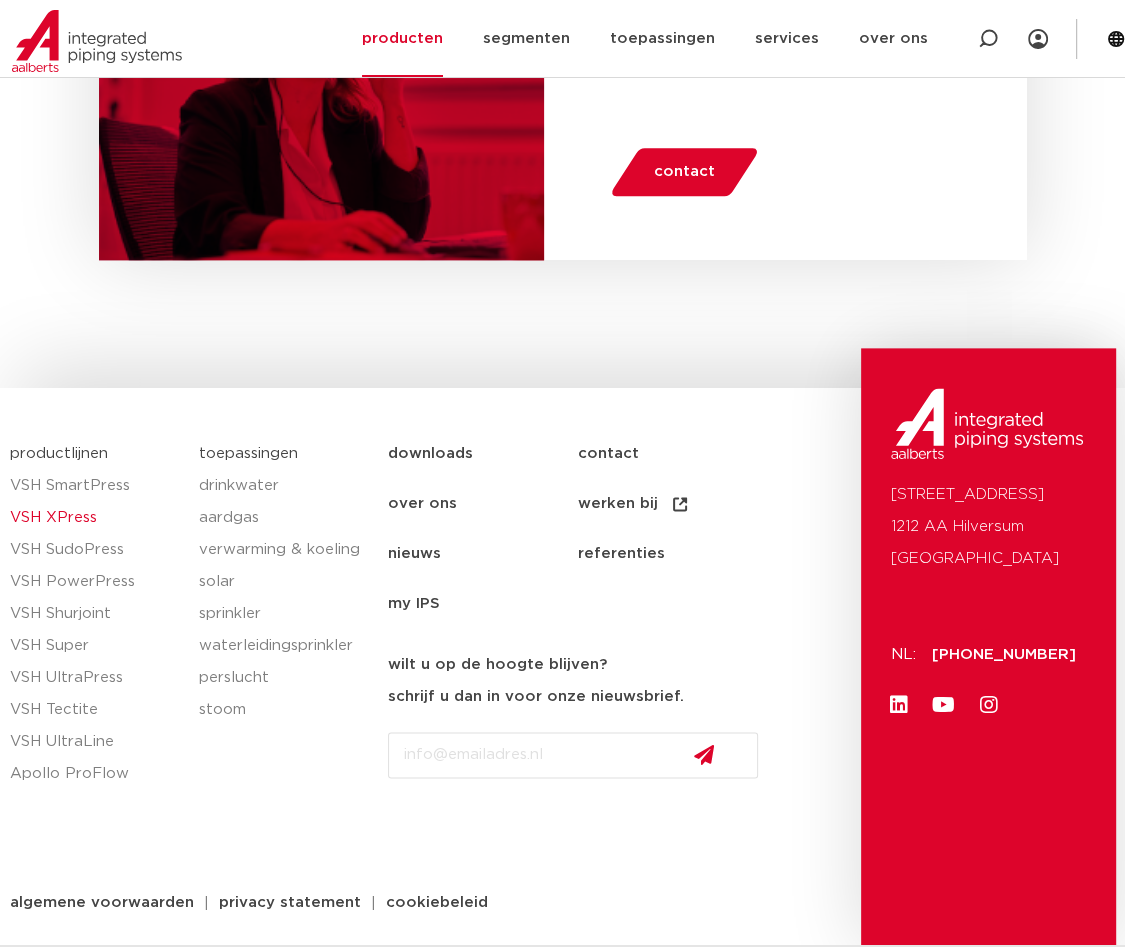 click on "VSH XPress" at bounding box center (94, 518) 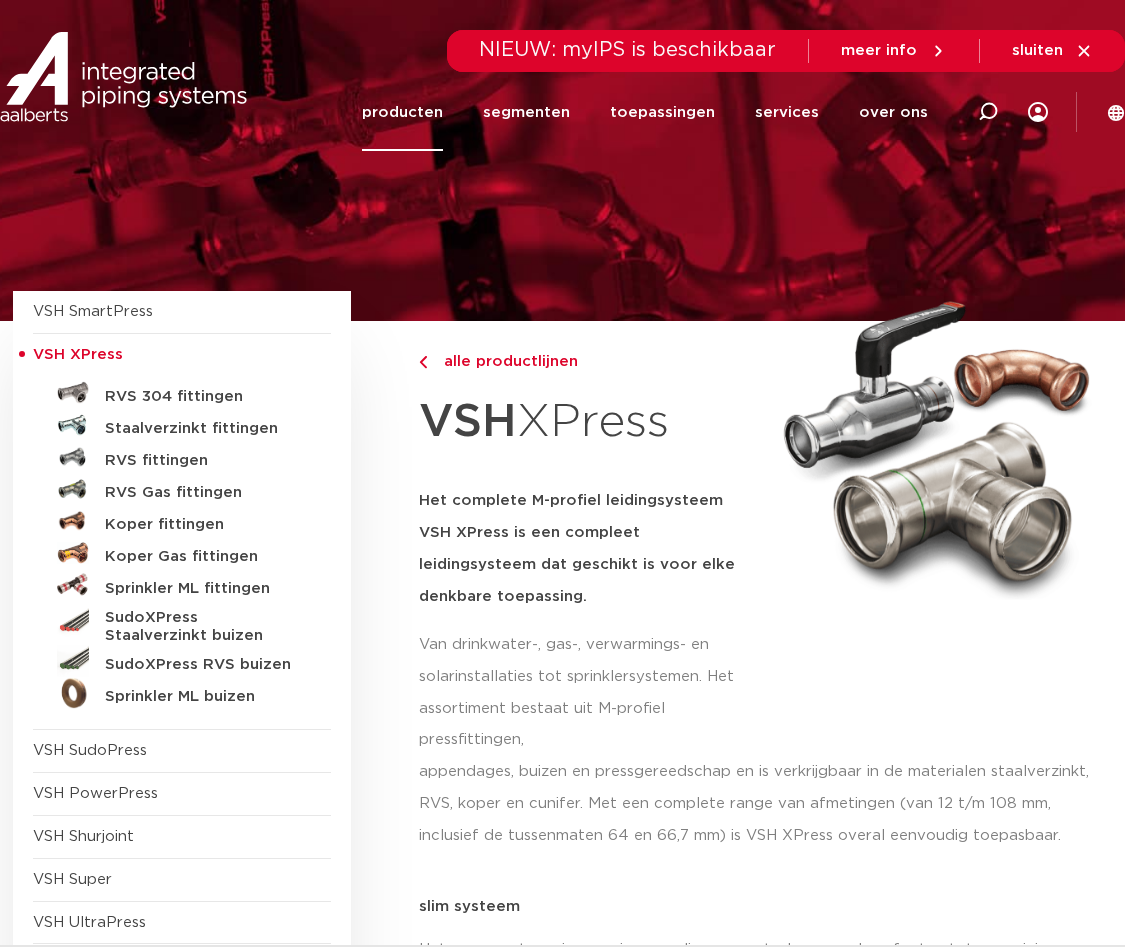 scroll, scrollTop: 0, scrollLeft: 0, axis: both 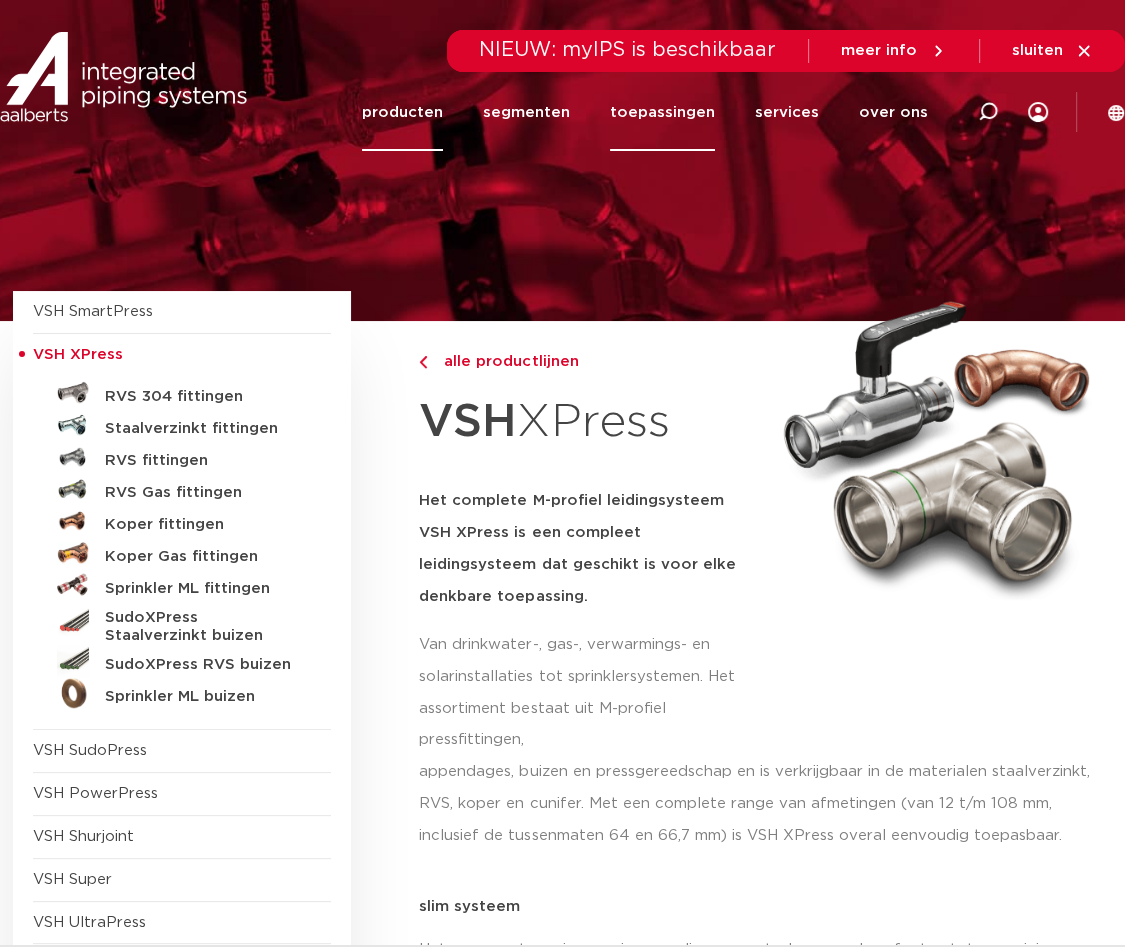 click on "toepassingen" 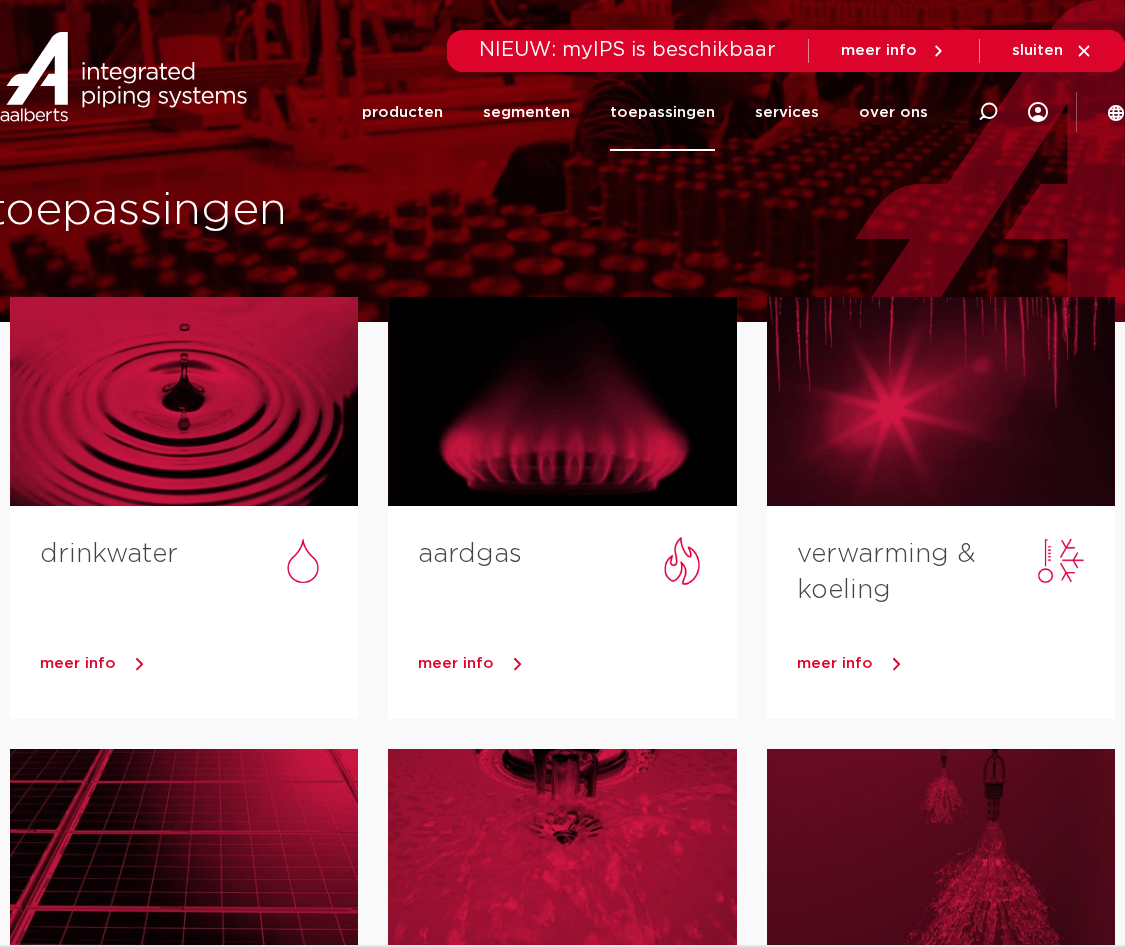 scroll, scrollTop: 0, scrollLeft: 0, axis: both 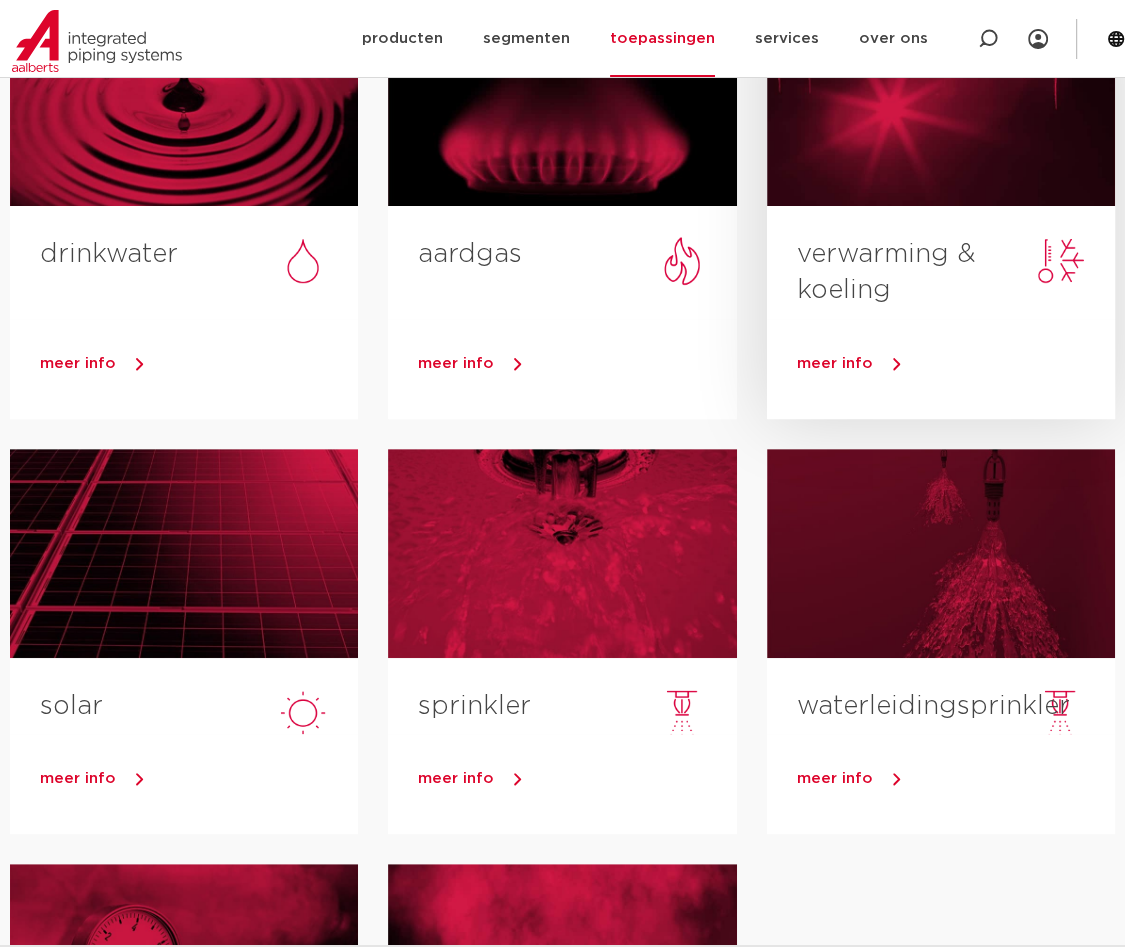 click on "meer info" at bounding box center [835, 363] 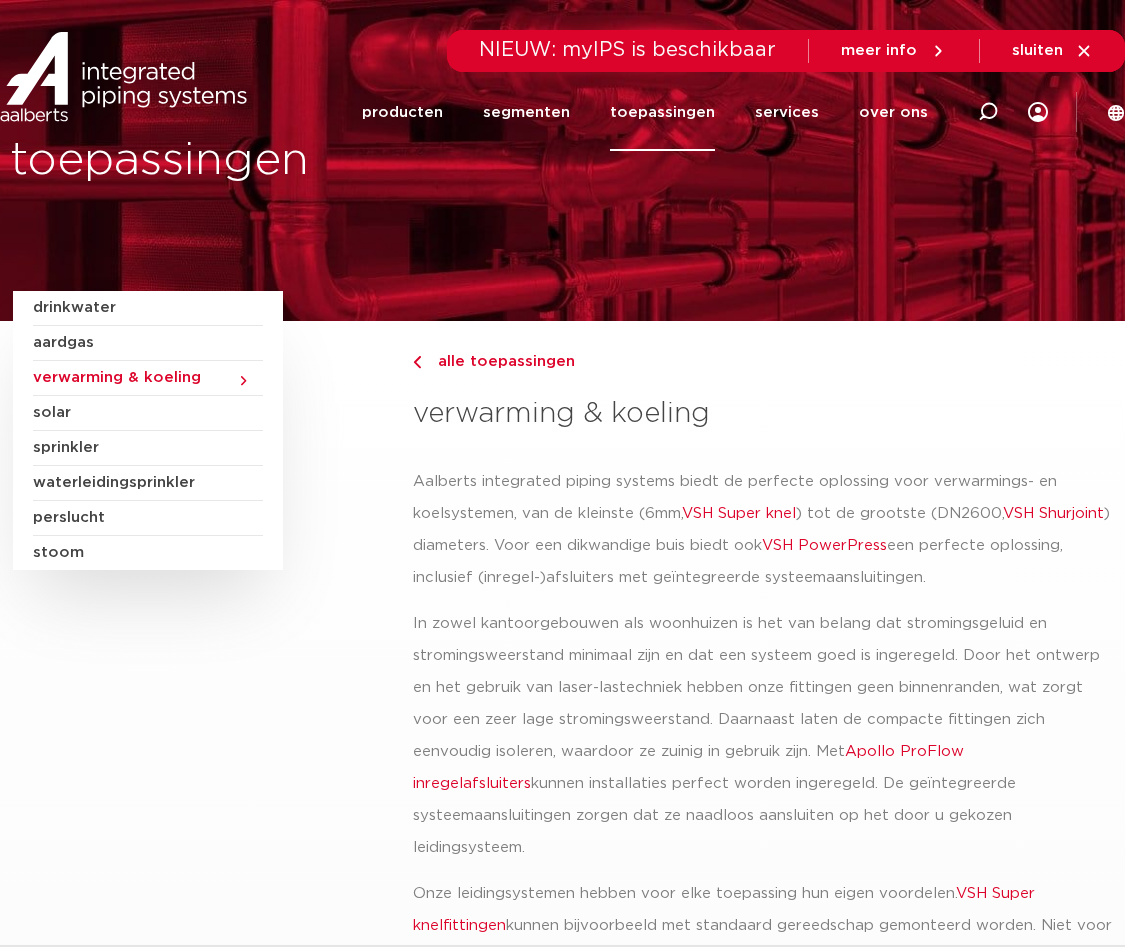 scroll, scrollTop: 0, scrollLeft: 0, axis: both 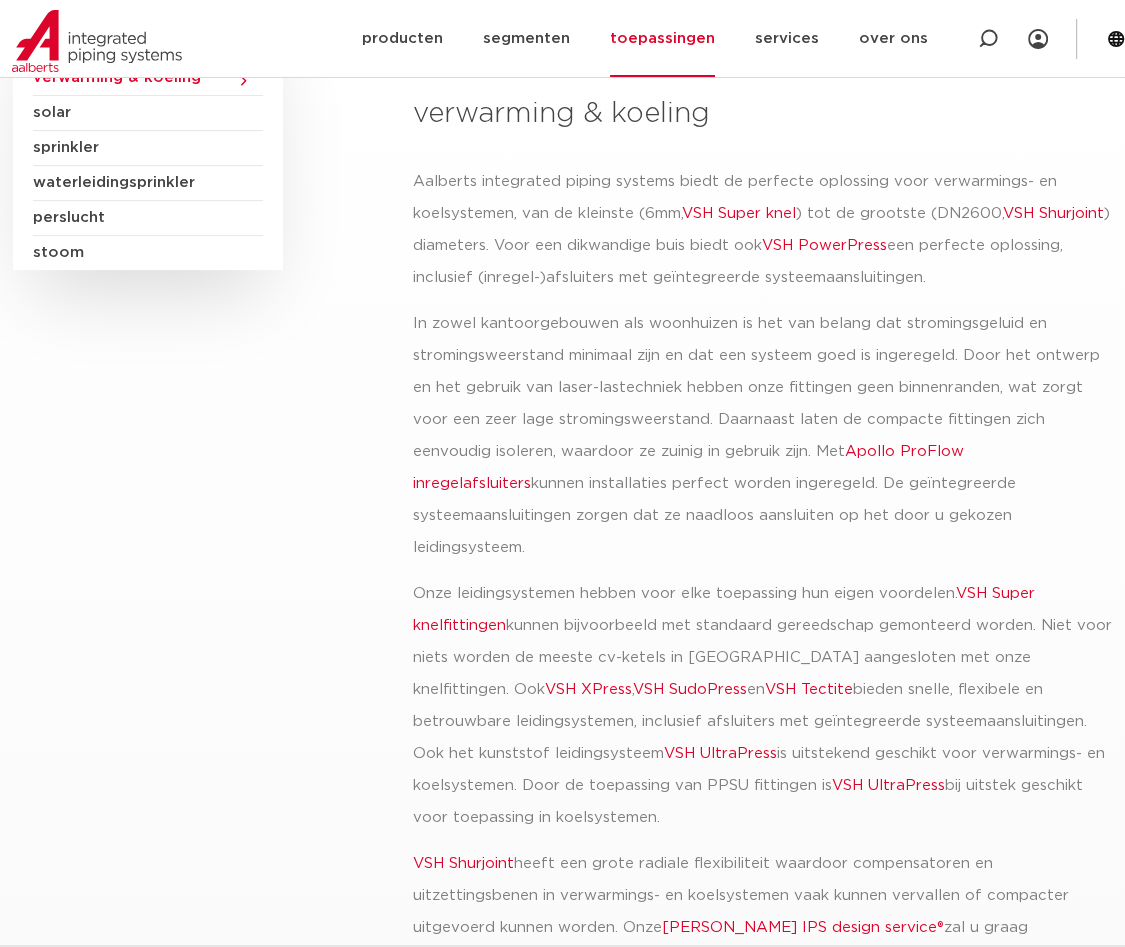 click on "VSH XPress" at bounding box center (588, 689) 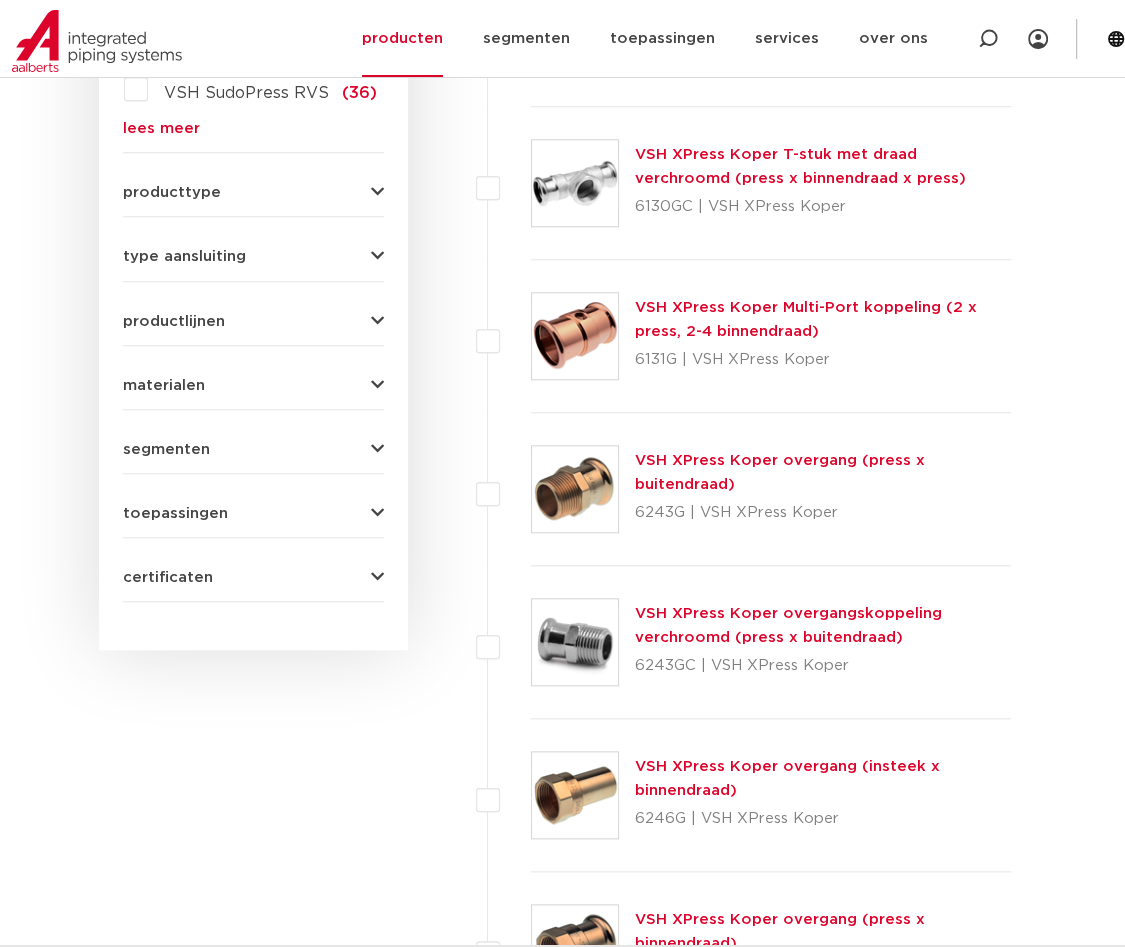 scroll, scrollTop: 1733, scrollLeft: 0, axis: vertical 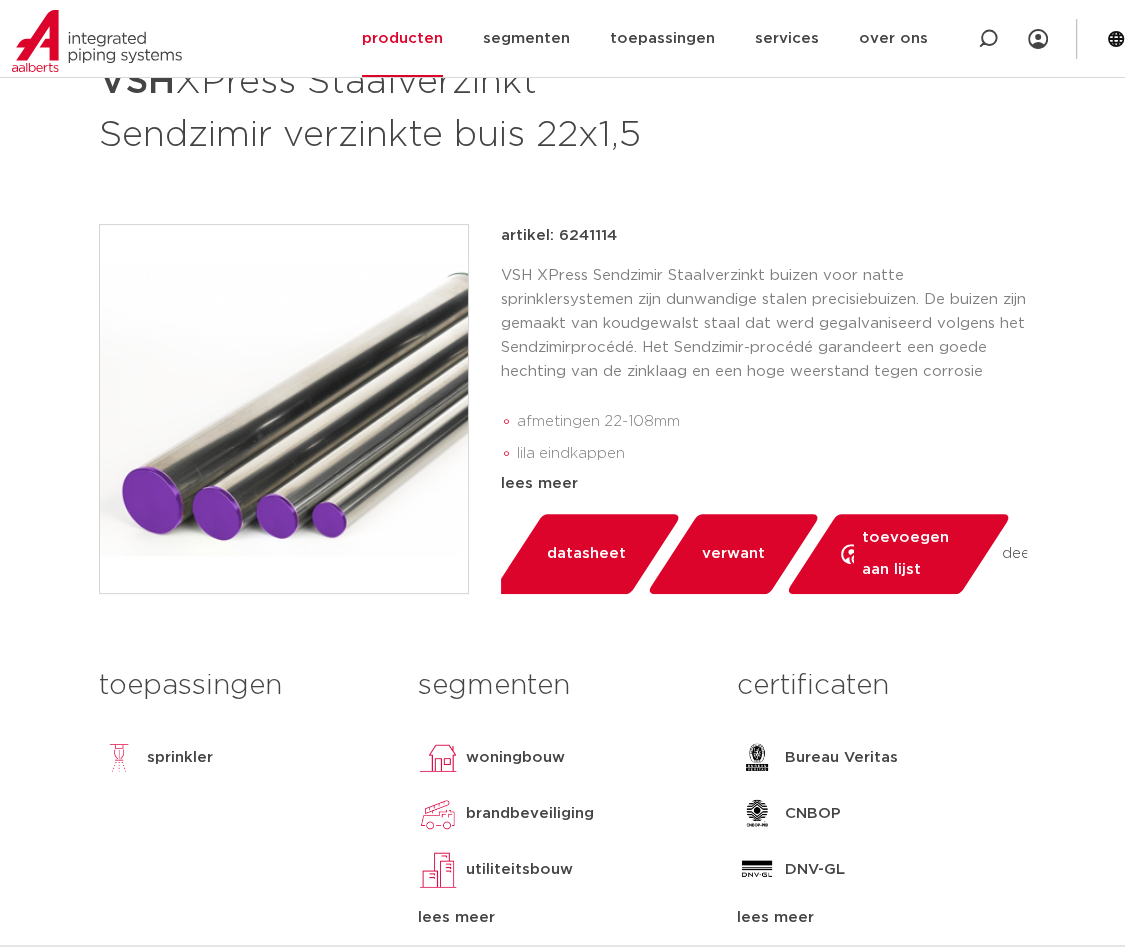 click on "datasheet" at bounding box center [586, 554] 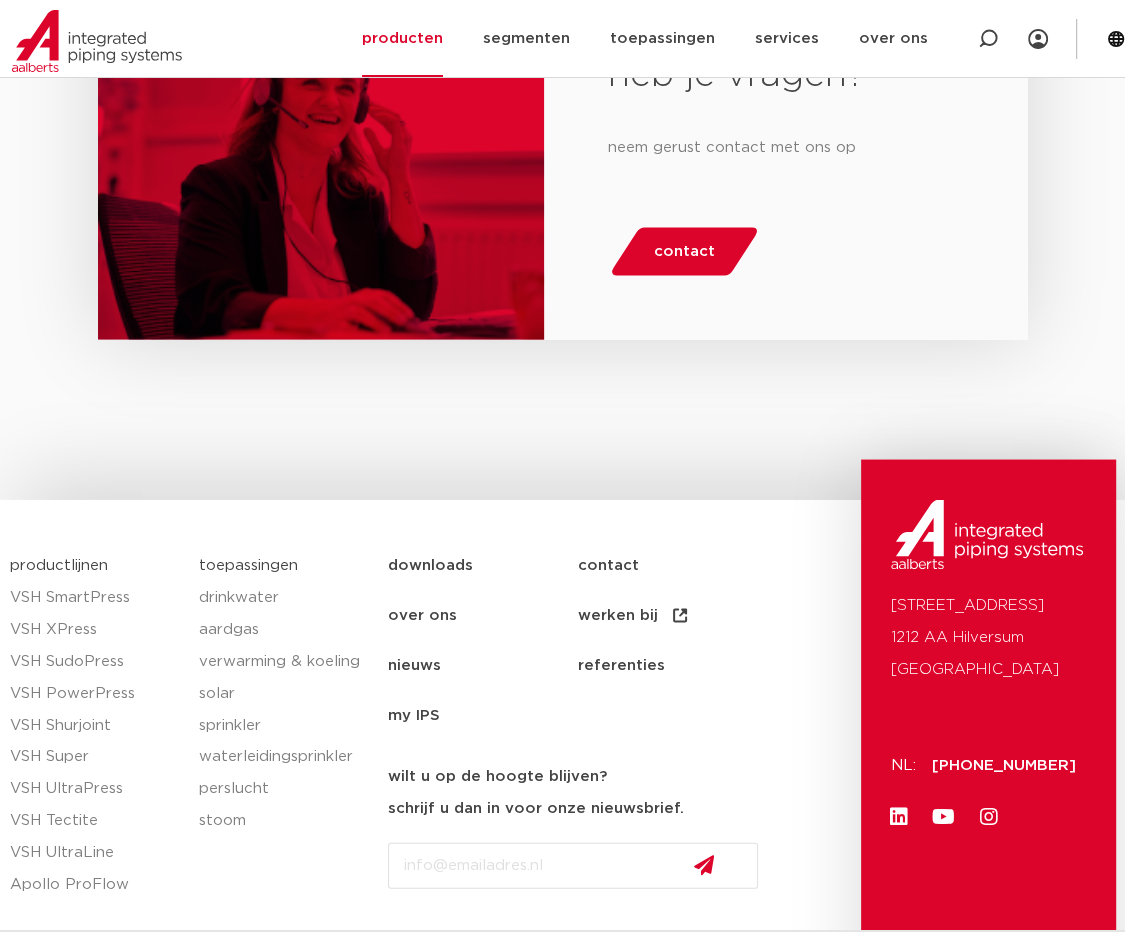 scroll, scrollTop: 2800, scrollLeft: 0, axis: vertical 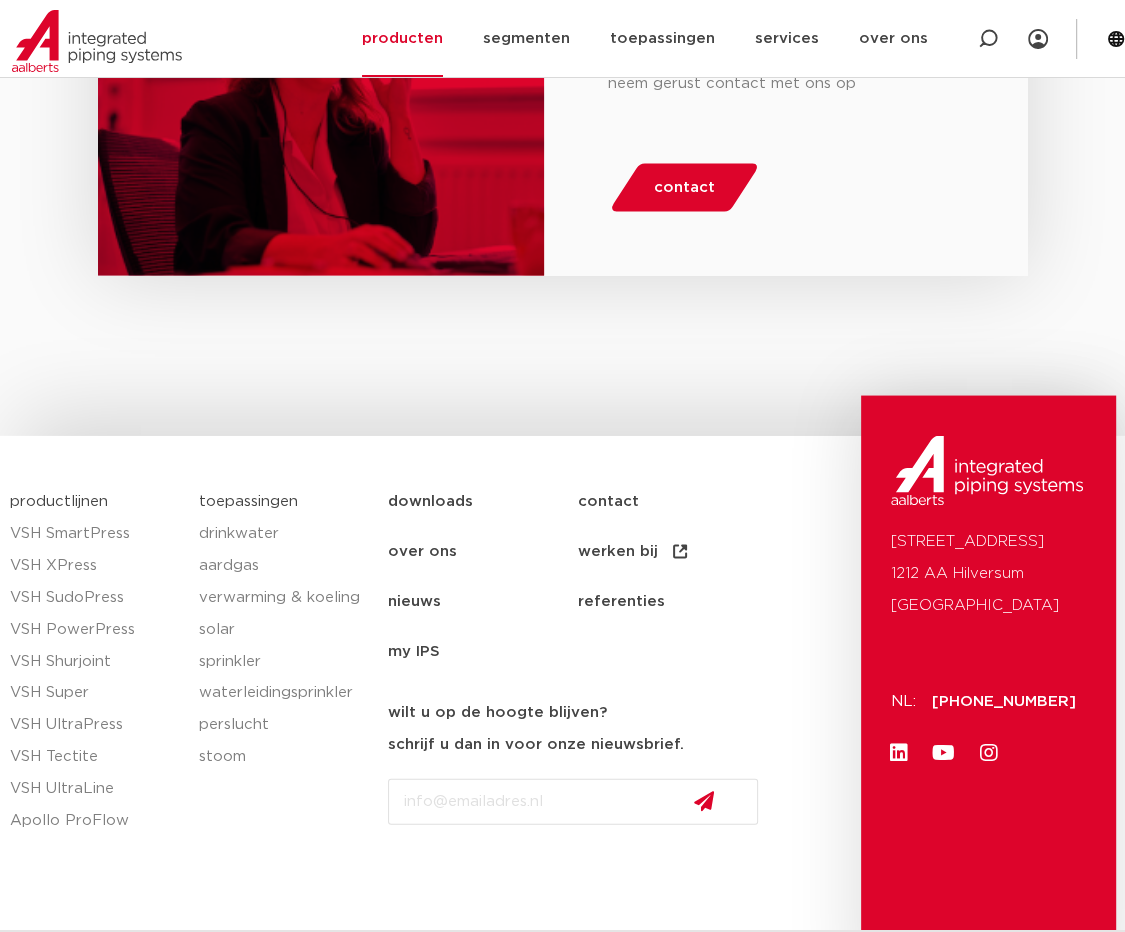 click on "downloads" 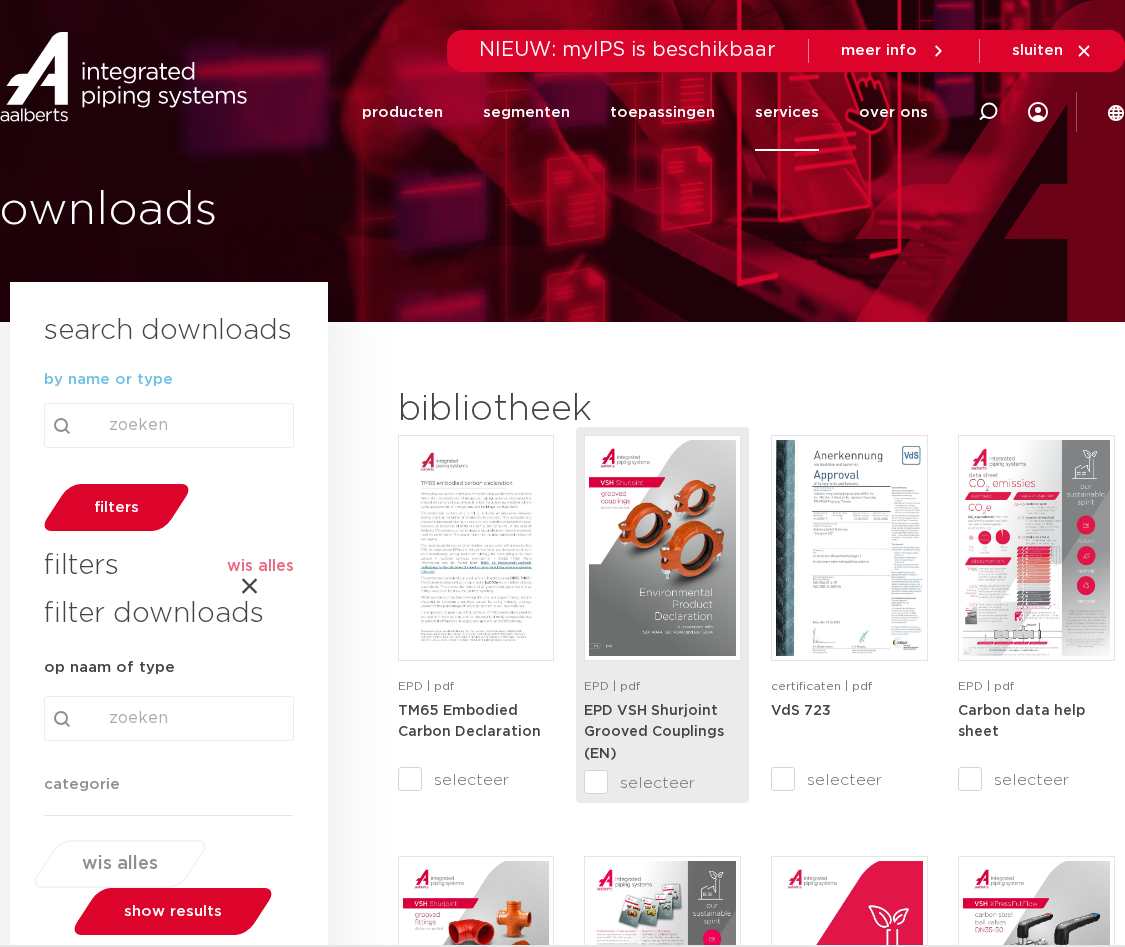 scroll, scrollTop: 0, scrollLeft: 0, axis: both 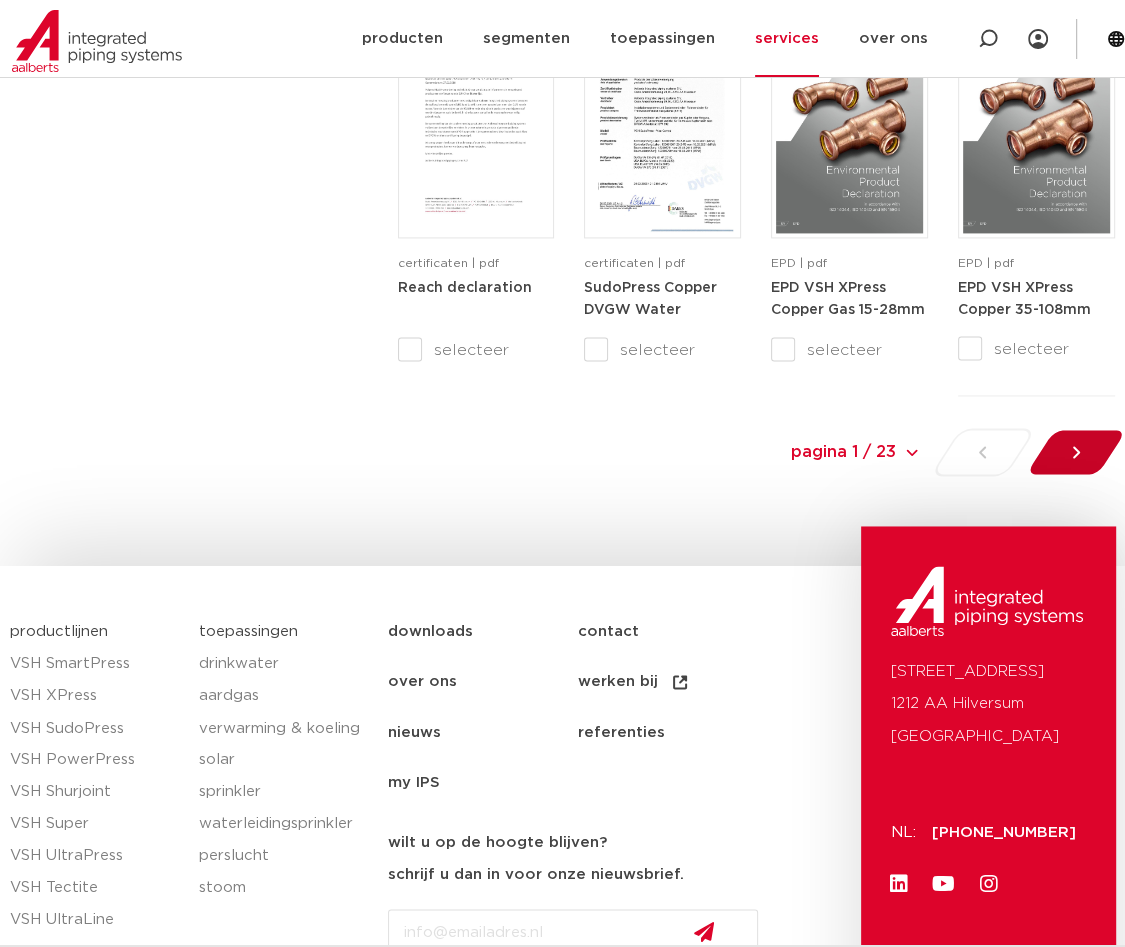 click at bounding box center (1075, 452) 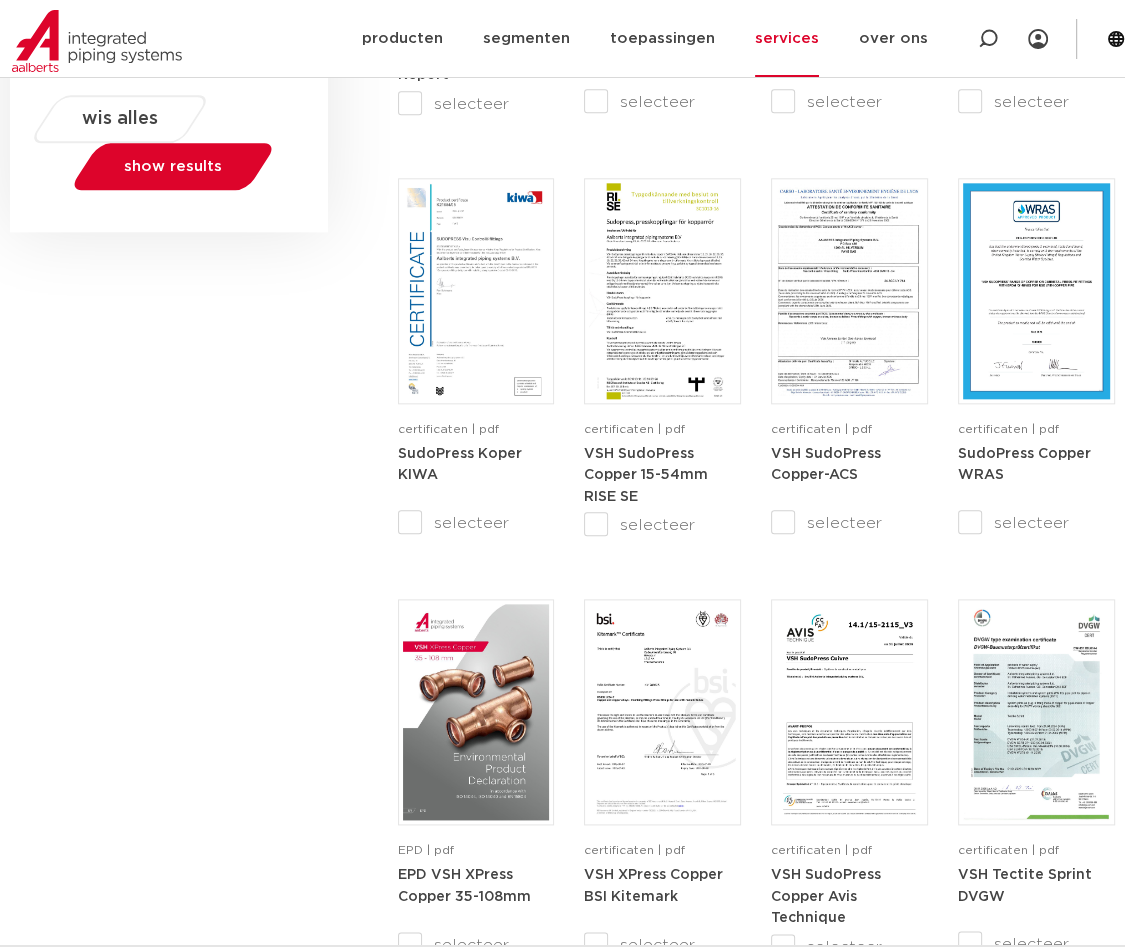 scroll, scrollTop: 1835, scrollLeft: 0, axis: vertical 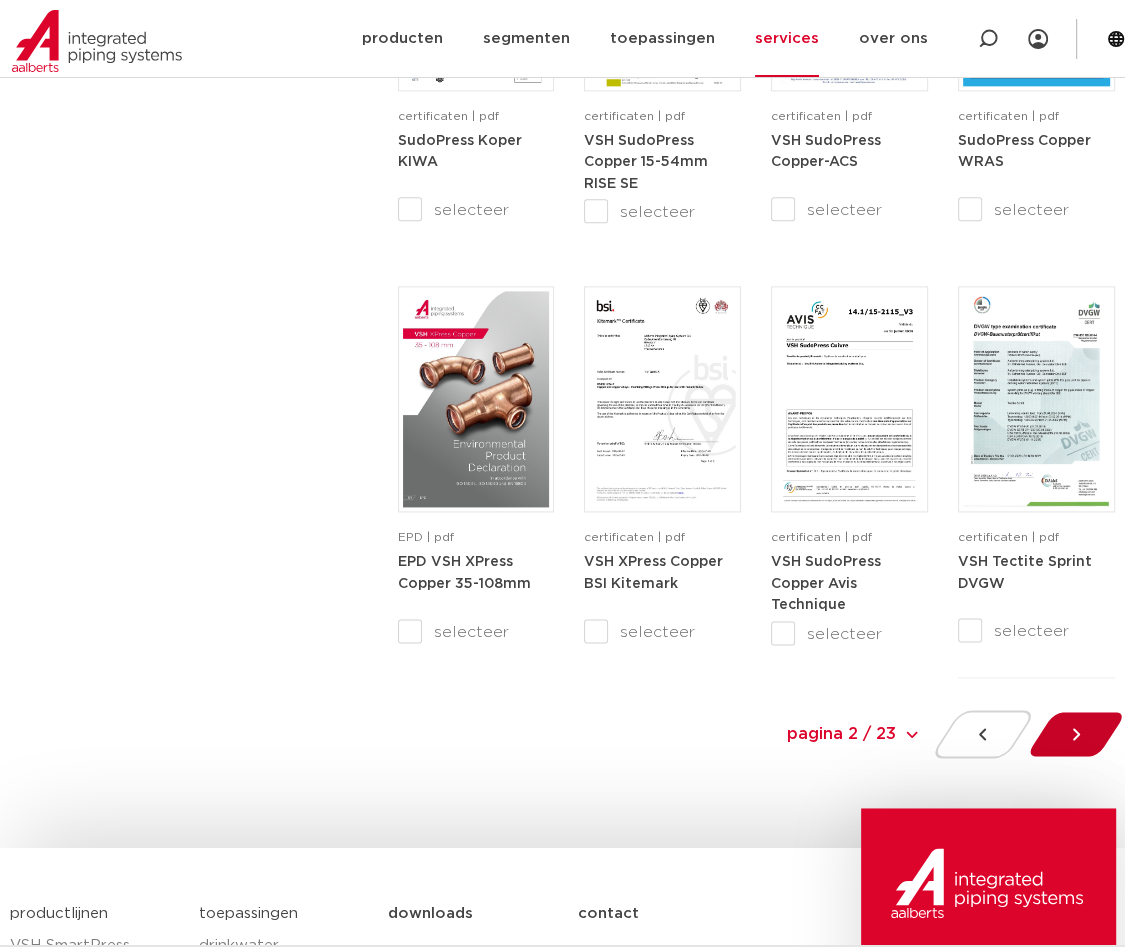 click at bounding box center [1075, 734] 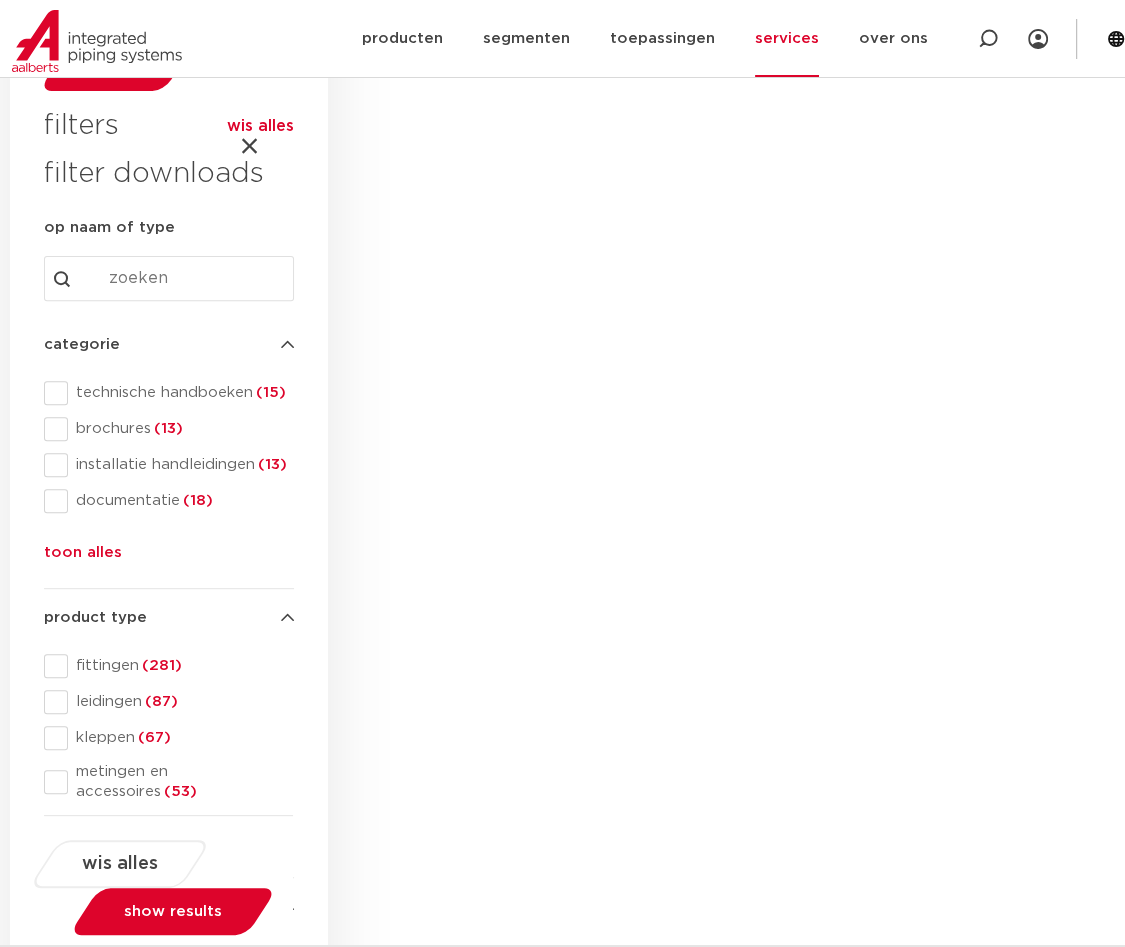 scroll, scrollTop: 435, scrollLeft: 0, axis: vertical 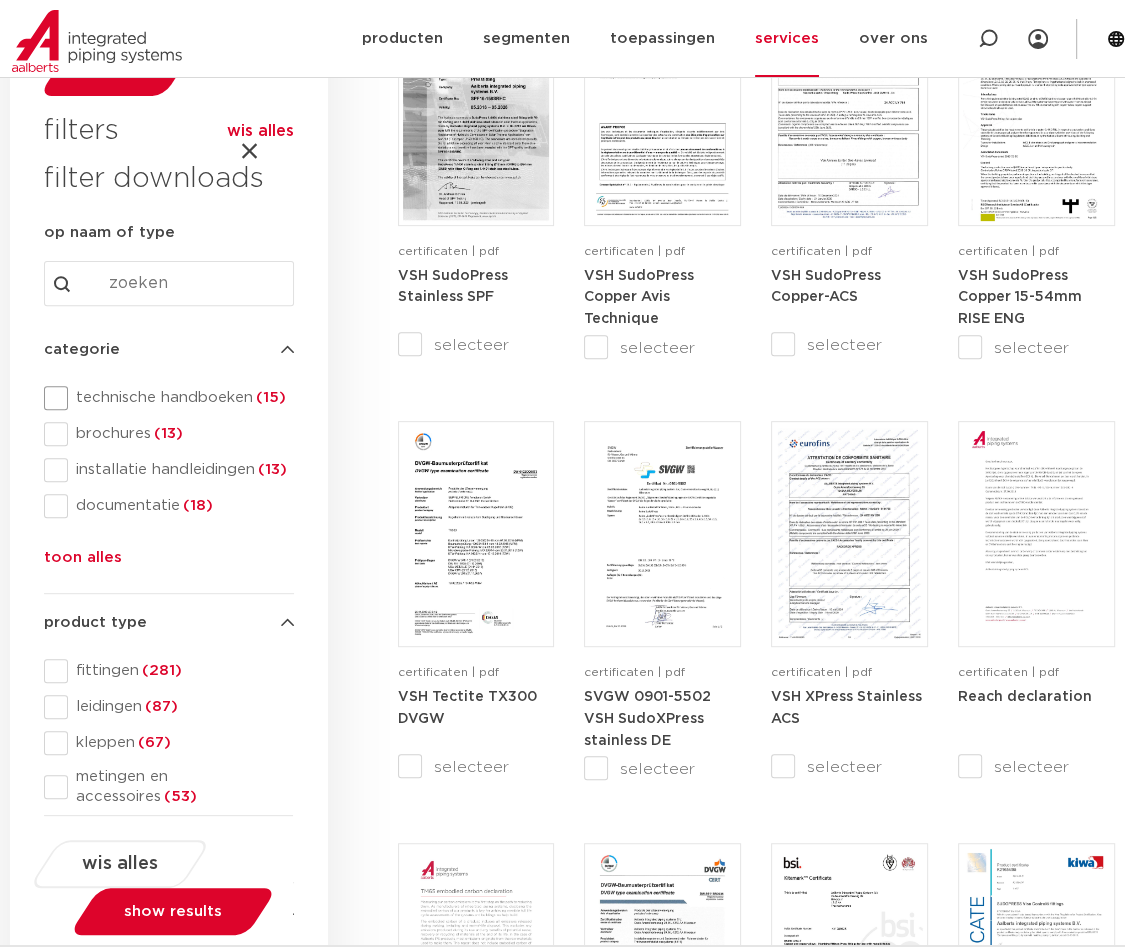 click at bounding box center (56, 398) 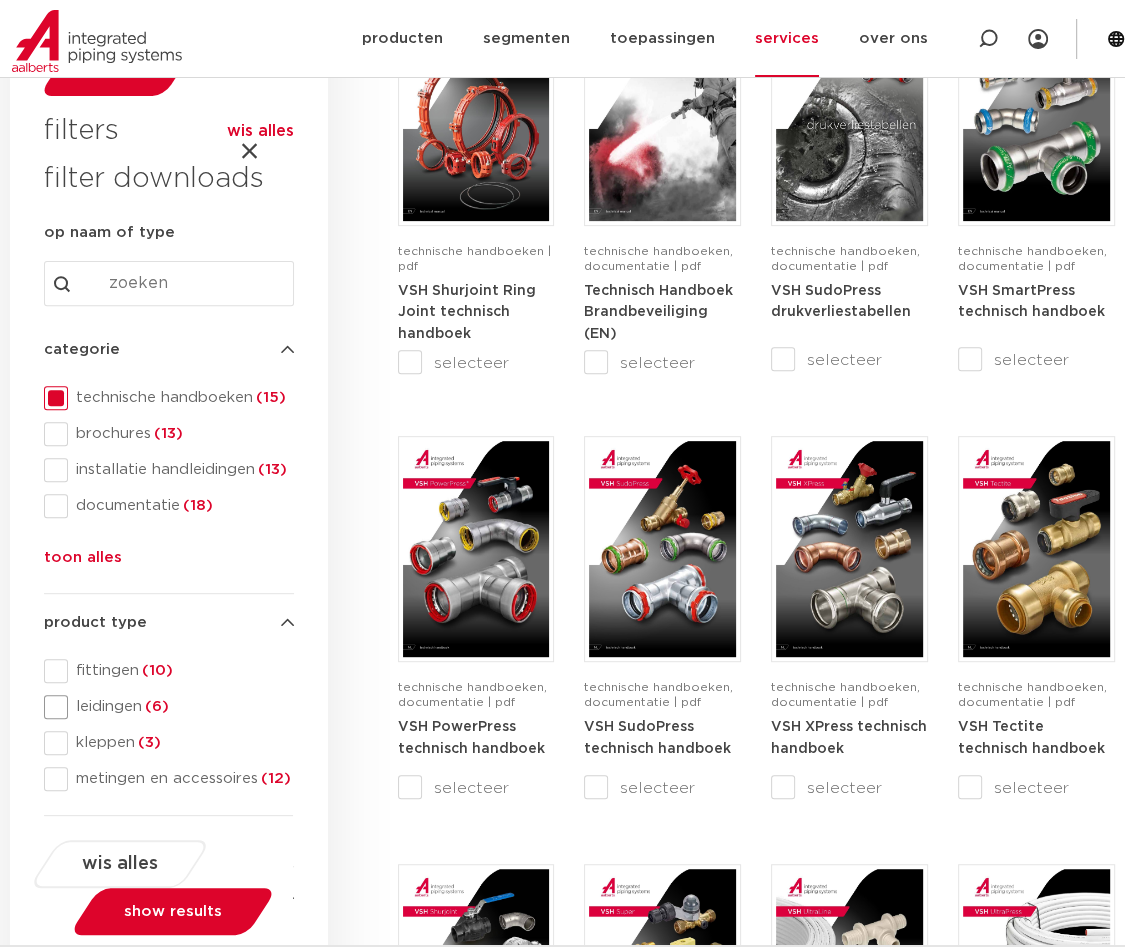 click at bounding box center [56, 707] 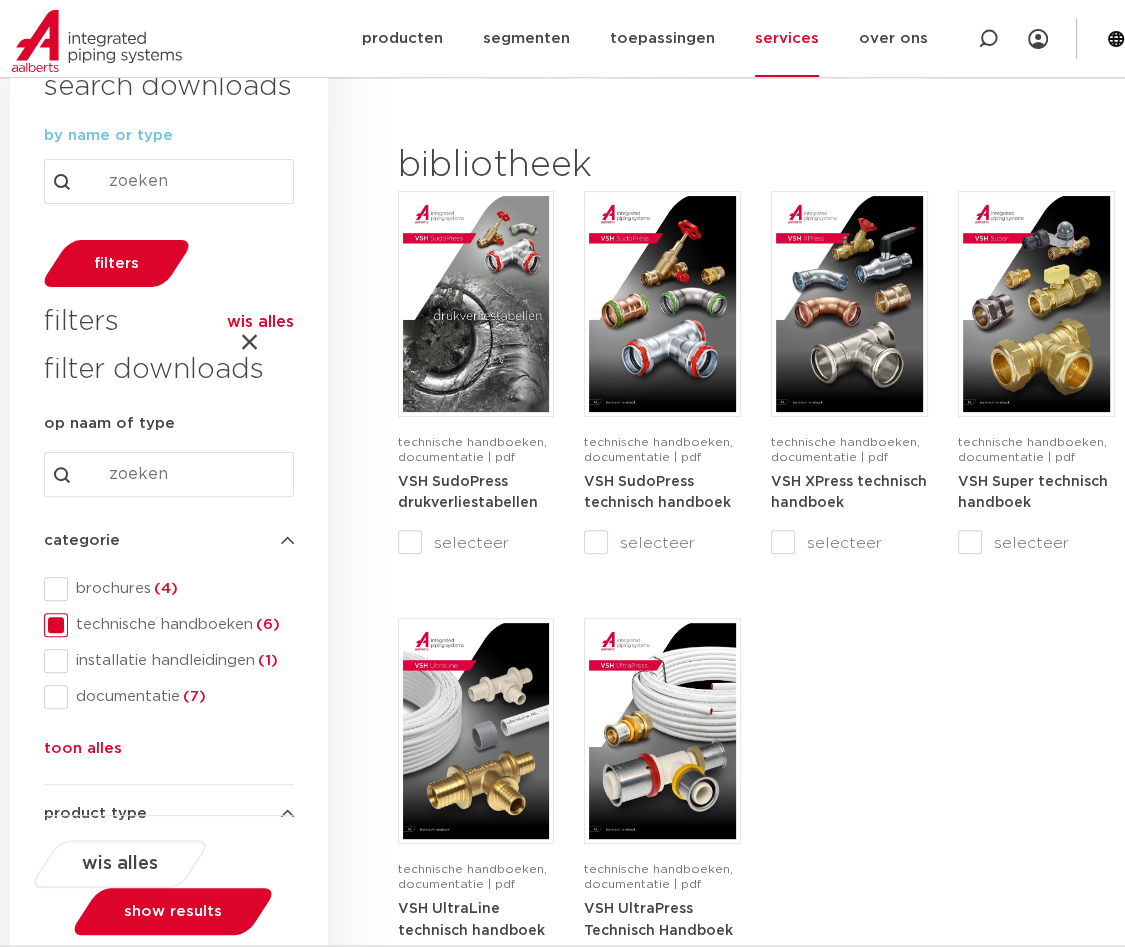 scroll, scrollTop: 235, scrollLeft: 0, axis: vertical 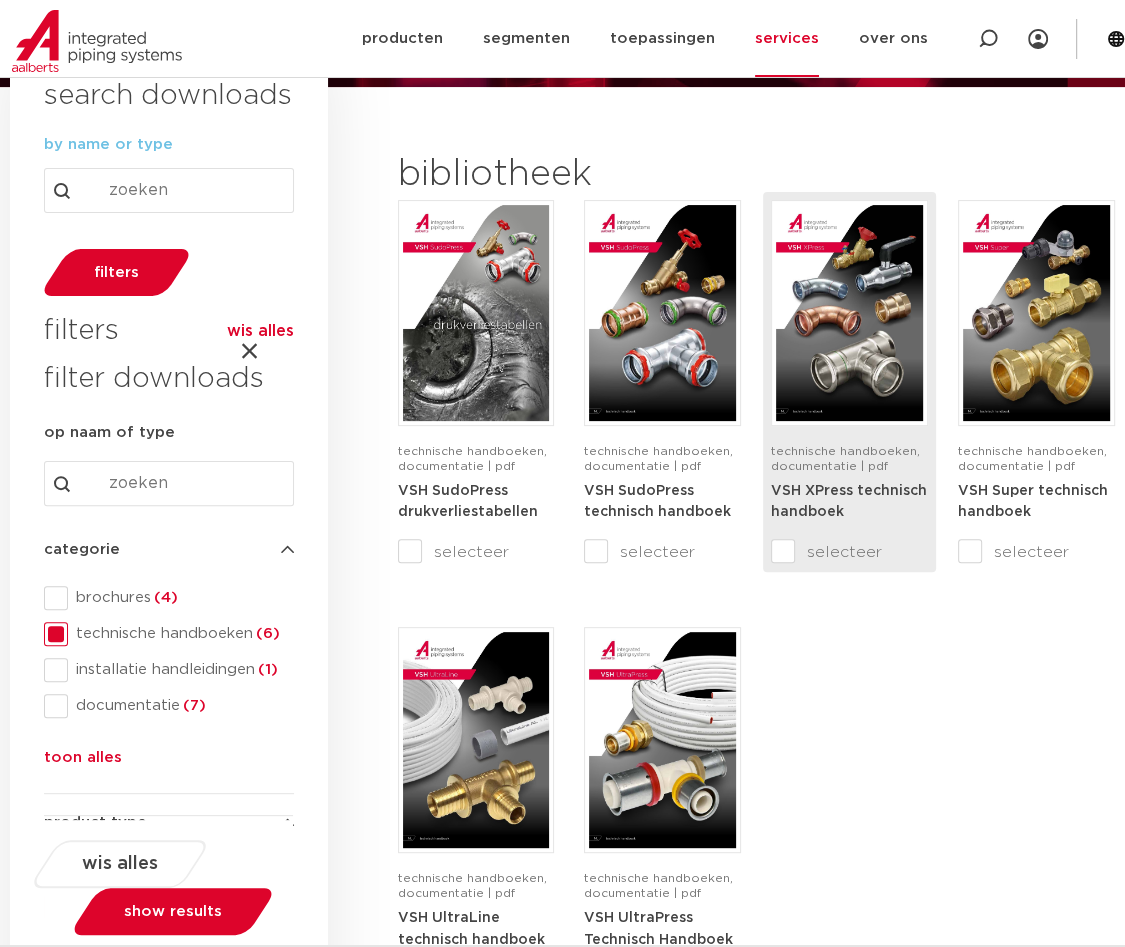 click on "selecteer" at bounding box center [810, 552] 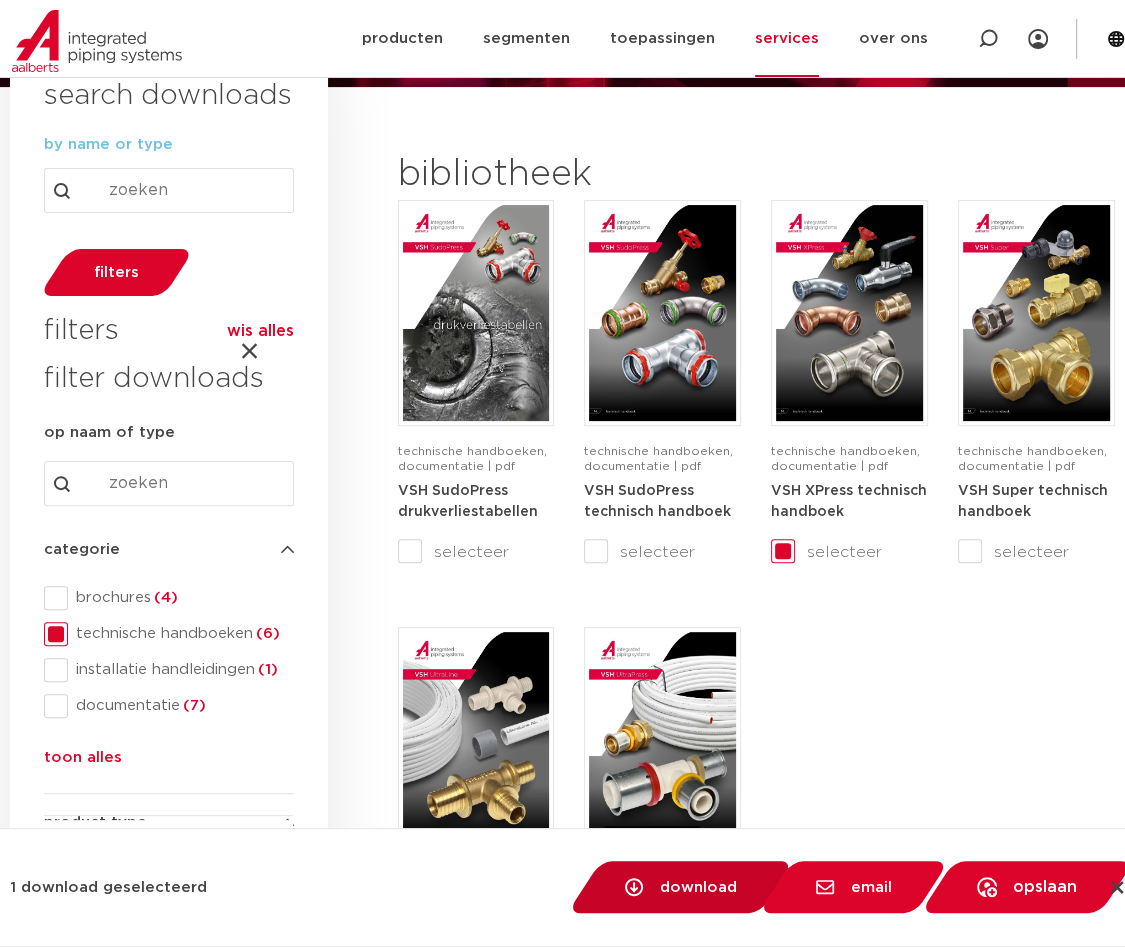 click on "download" at bounding box center [698, 887] 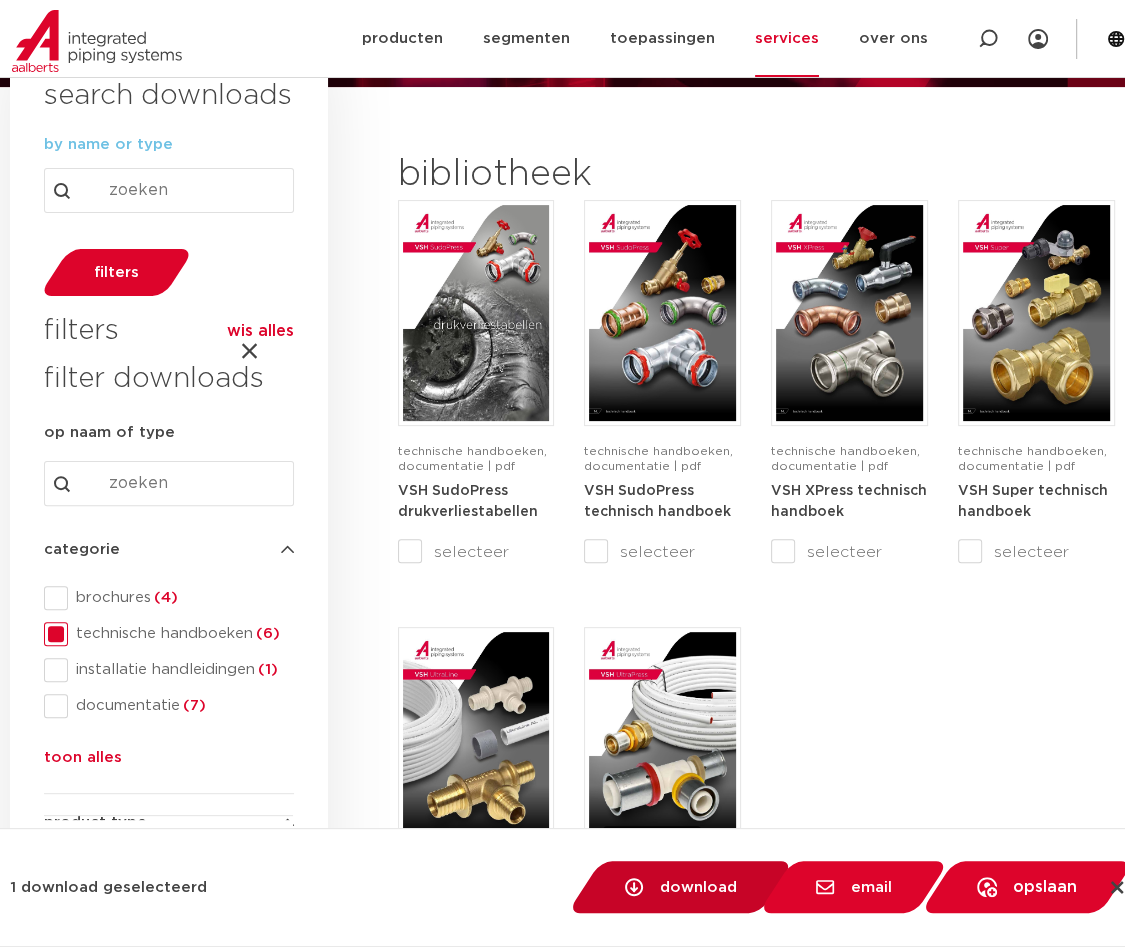 checkbox on "false" 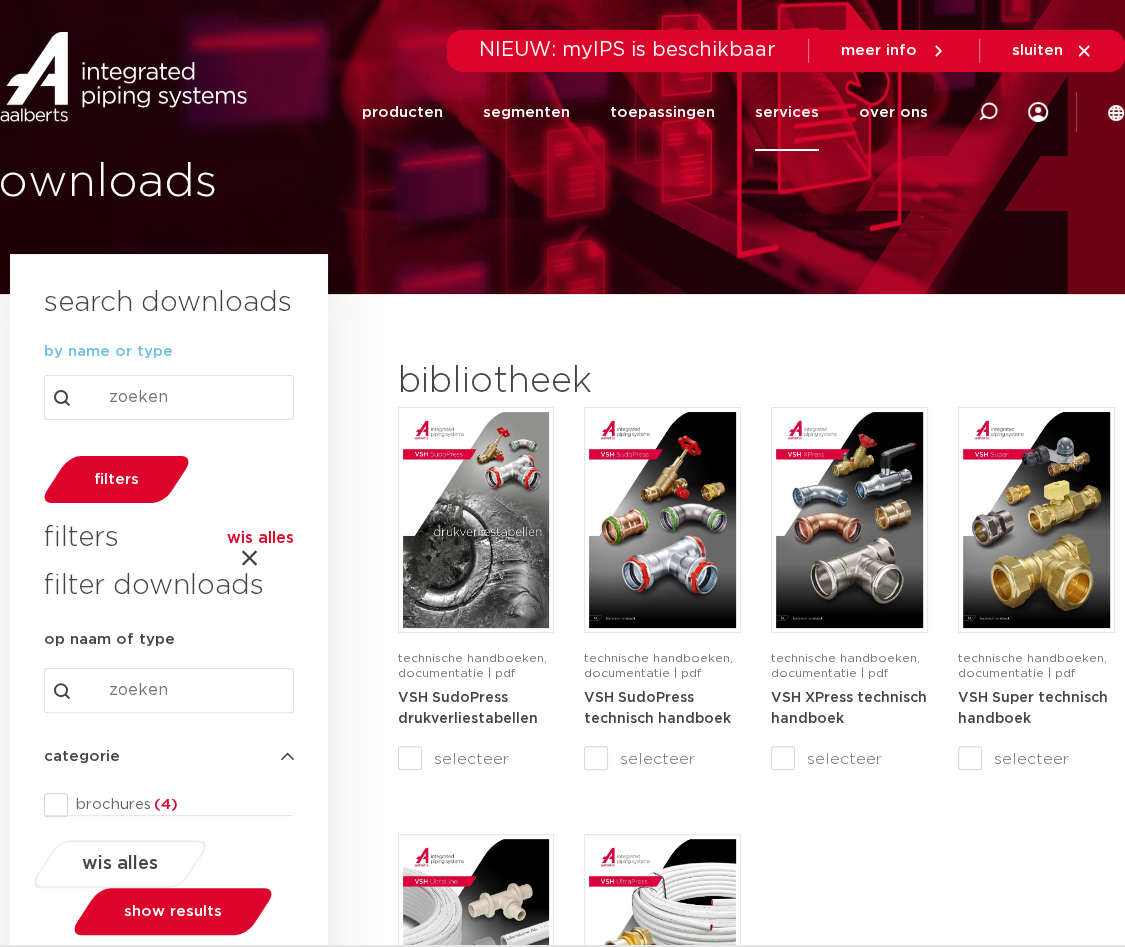 scroll, scrollTop: 0, scrollLeft: 0, axis: both 